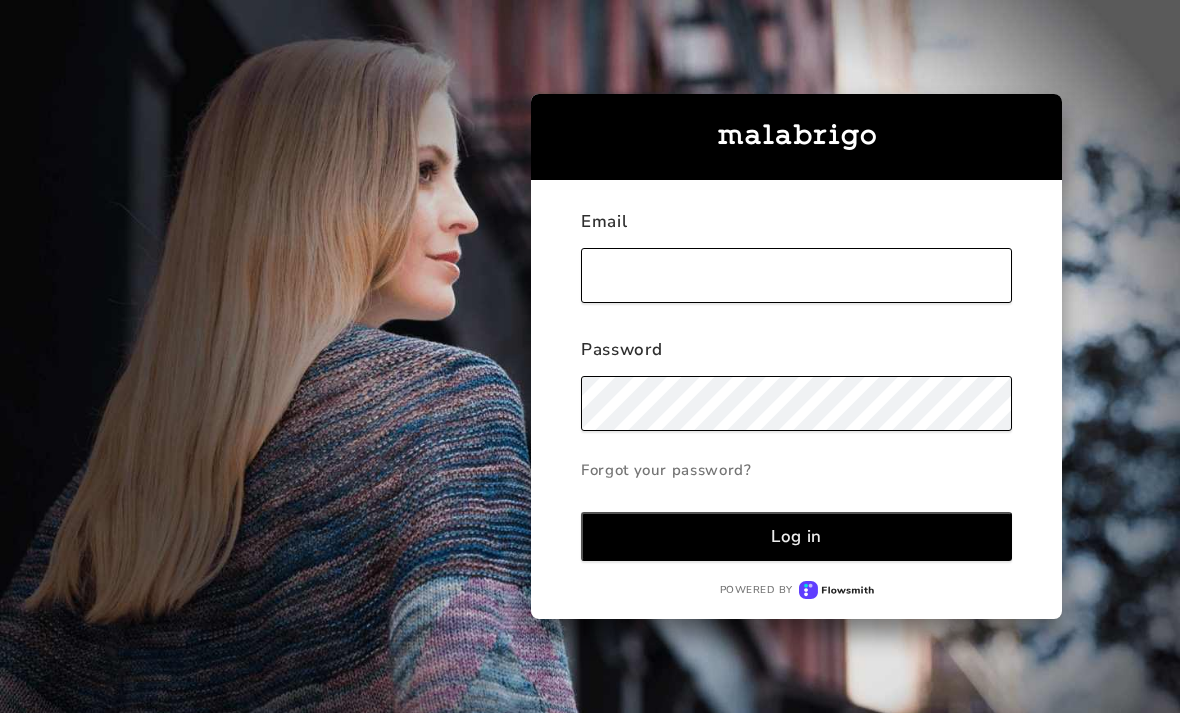 scroll, scrollTop: 0, scrollLeft: 0, axis: both 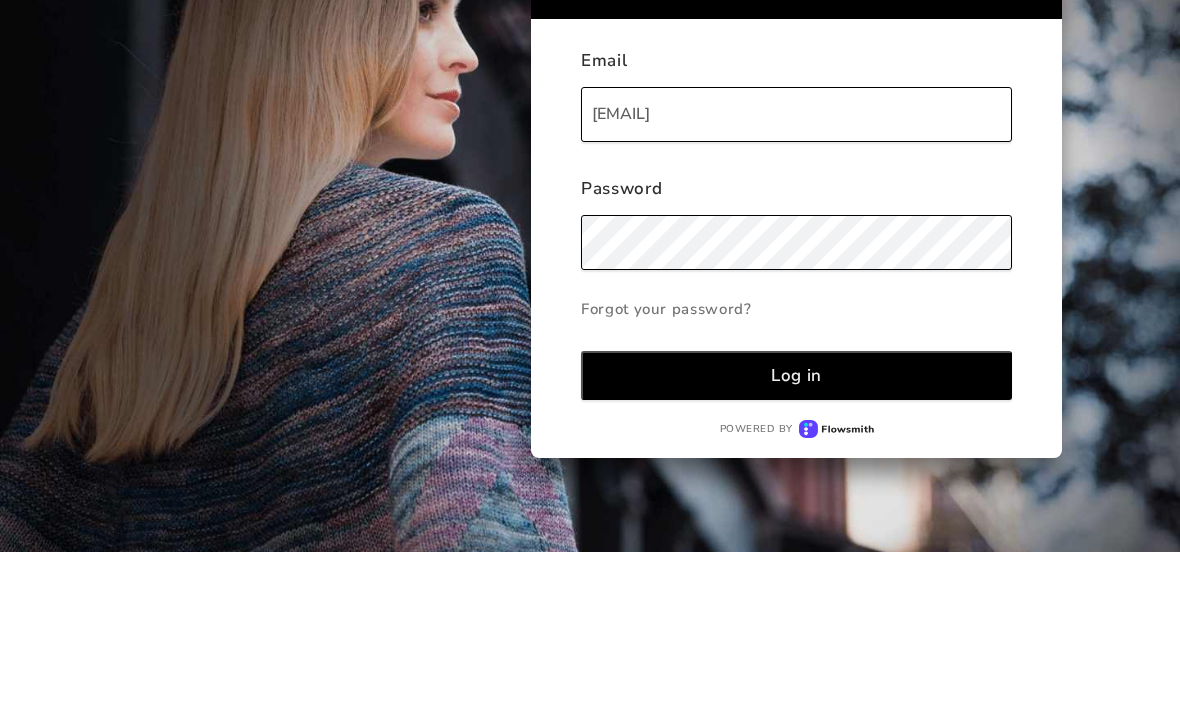 type on "[EMAIL]" 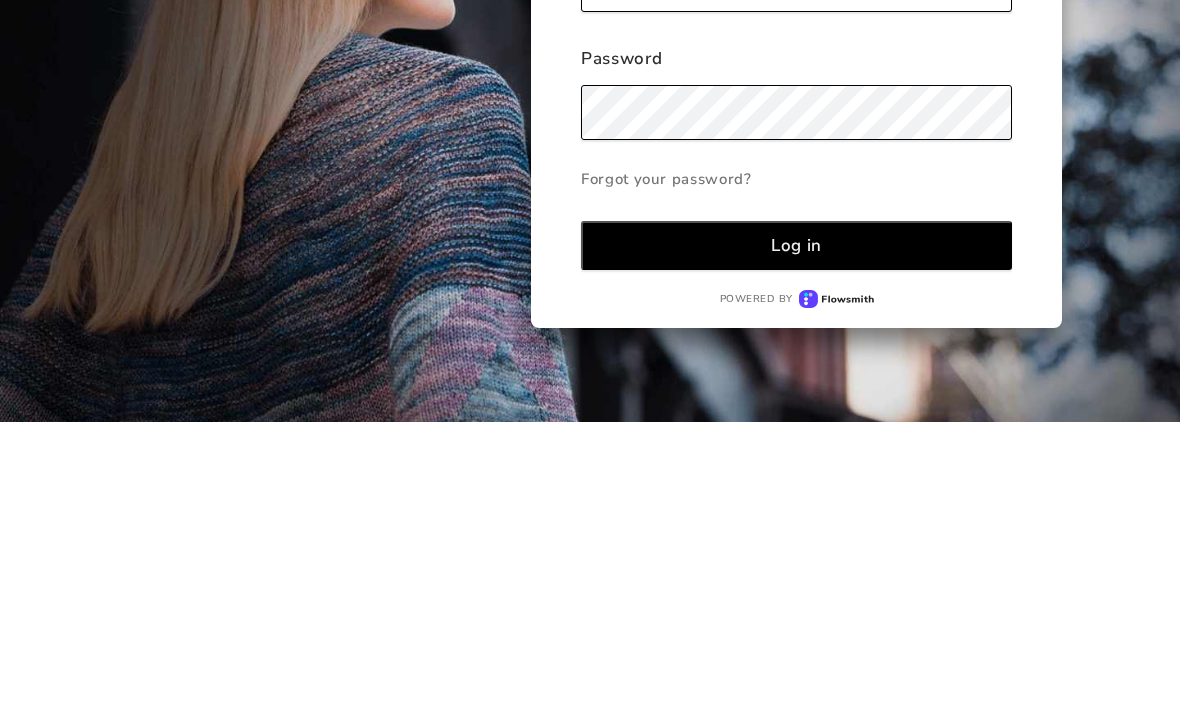 click on "Log in" at bounding box center (796, 536) 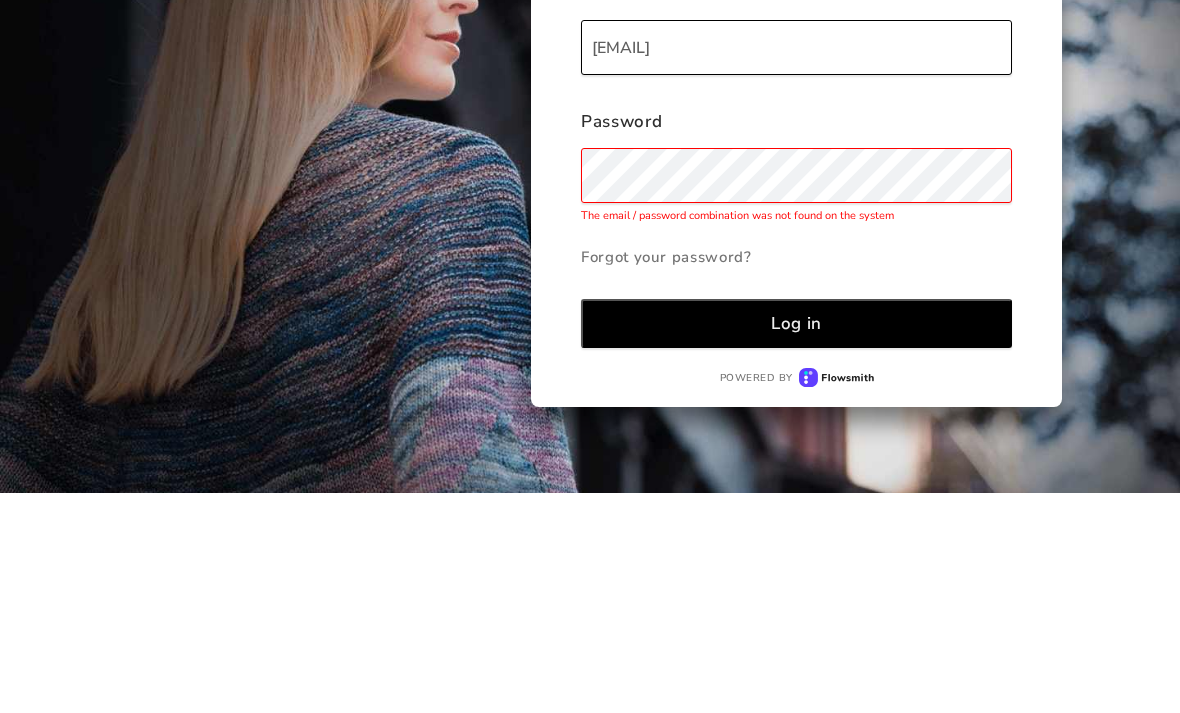 click on "Log in" at bounding box center (796, 543) 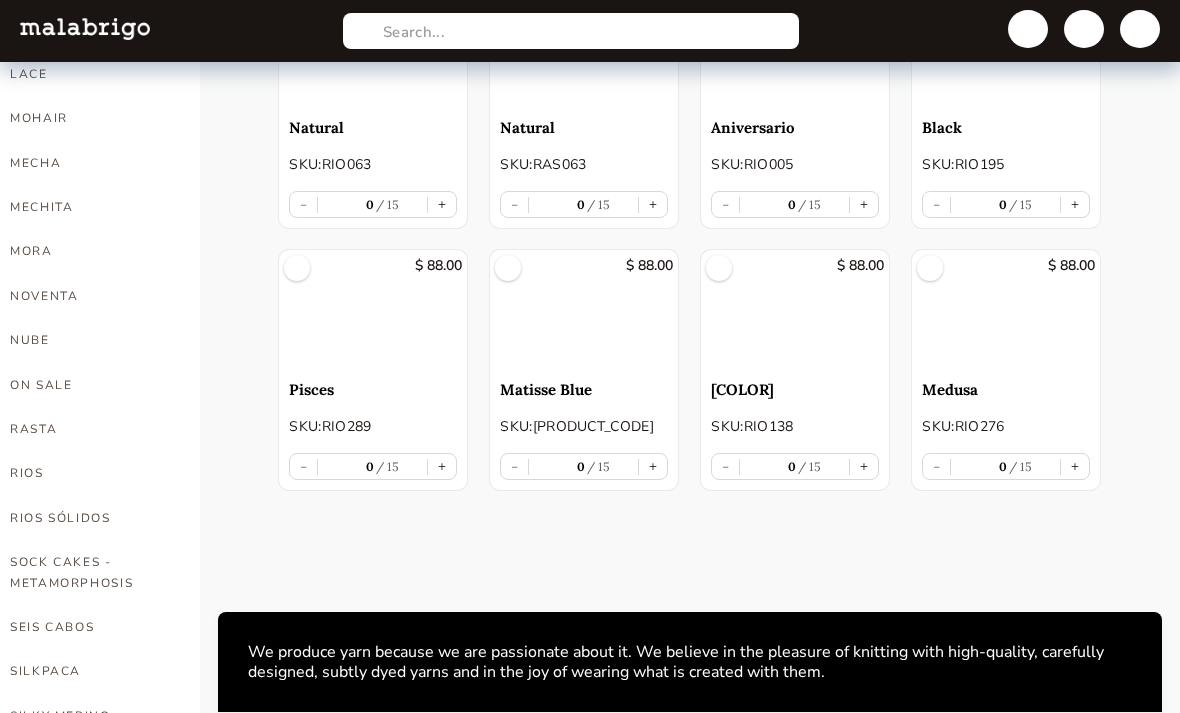 scroll, scrollTop: 892, scrollLeft: 0, axis: vertical 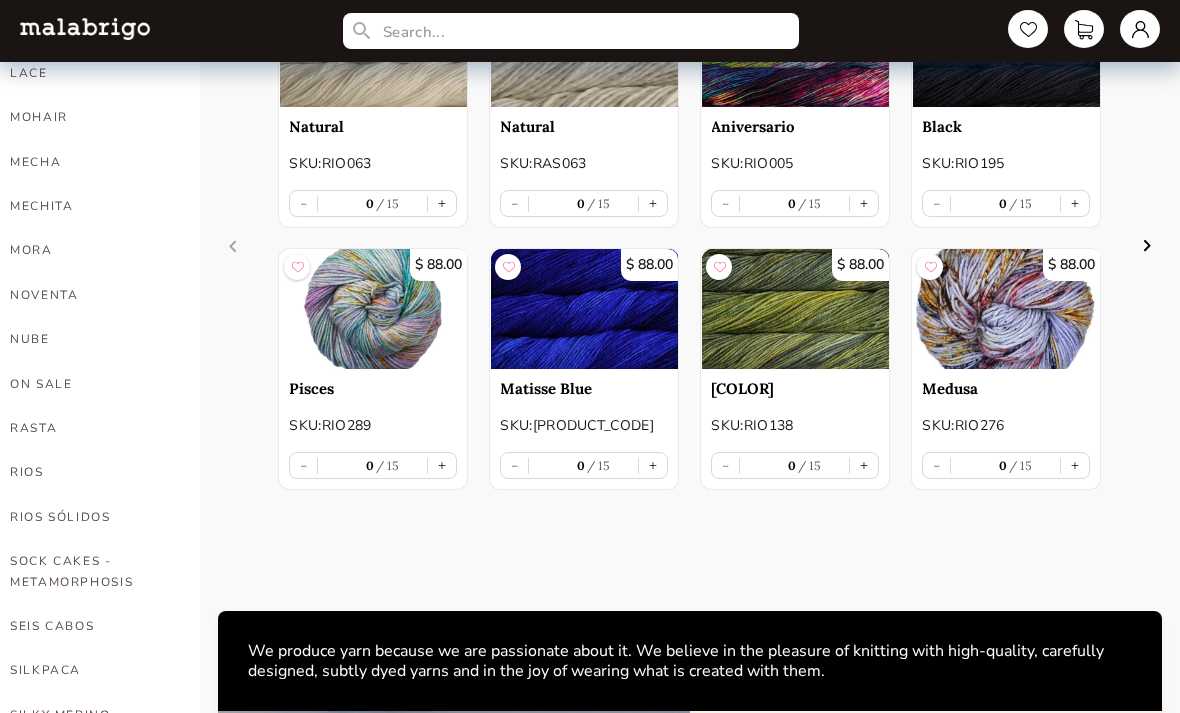 click on "RIOS" at bounding box center (90, 472) 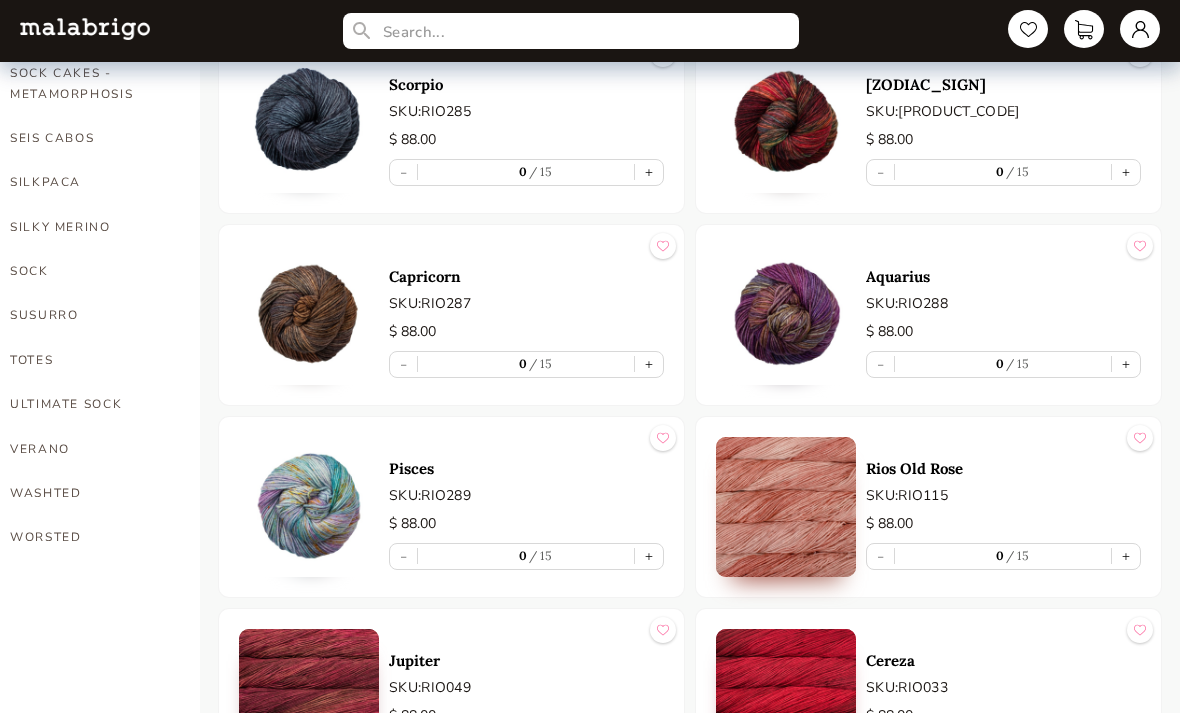 scroll, scrollTop: 1380, scrollLeft: 0, axis: vertical 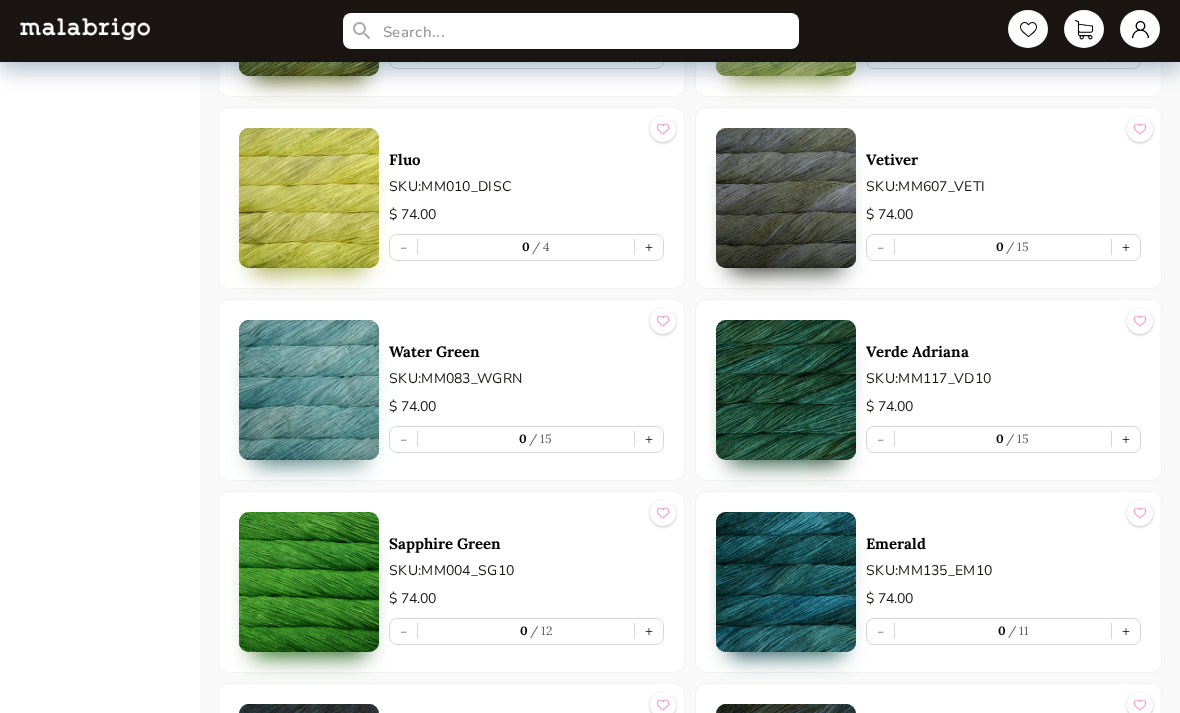 click at bounding box center [786, 390] 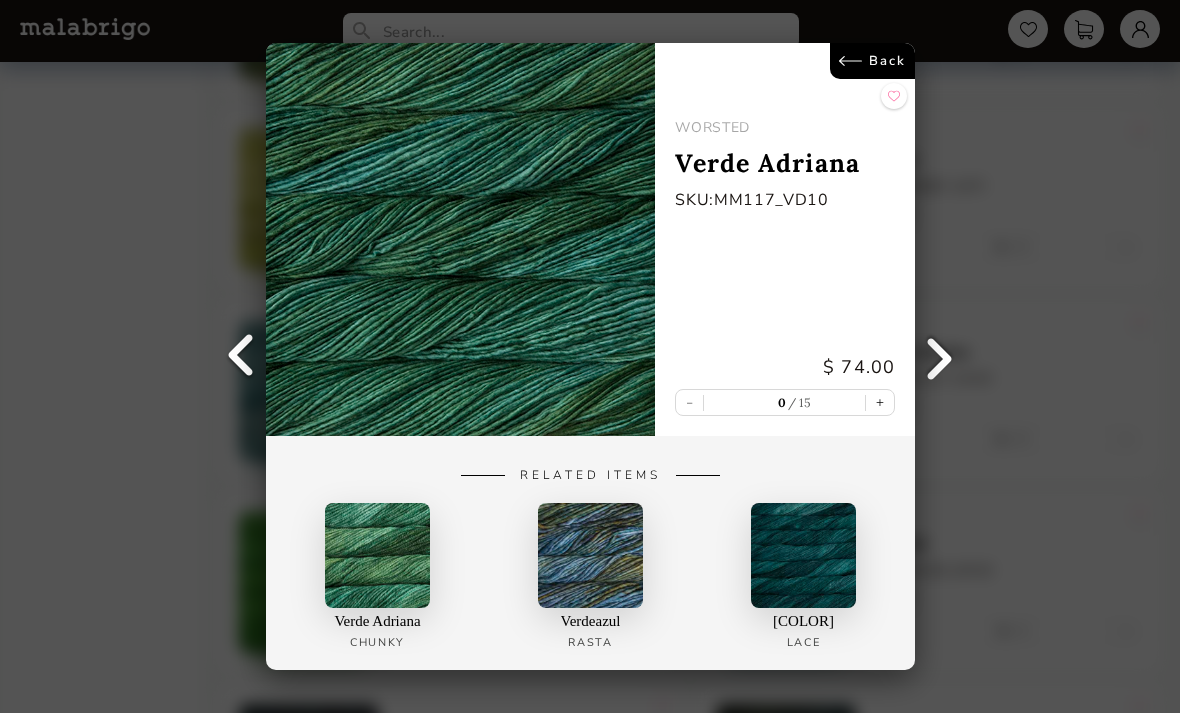 click on "Back WORSTED Verde Adriana SKU: MM117_VD10 $ 74.00 - 0 15 + Related Items Verde Adriana Chunky Verdeazul Rasta Verde Esperanza Lace" at bounding box center [590, 356] 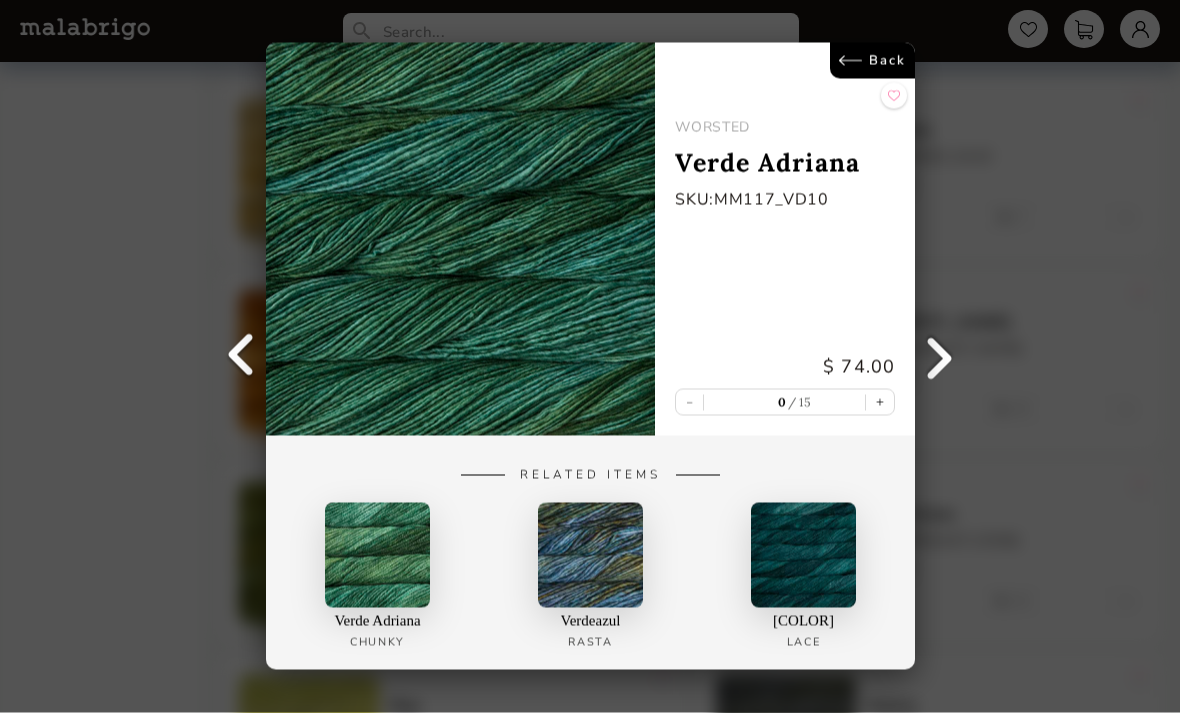 scroll, scrollTop: 3063, scrollLeft: 0, axis: vertical 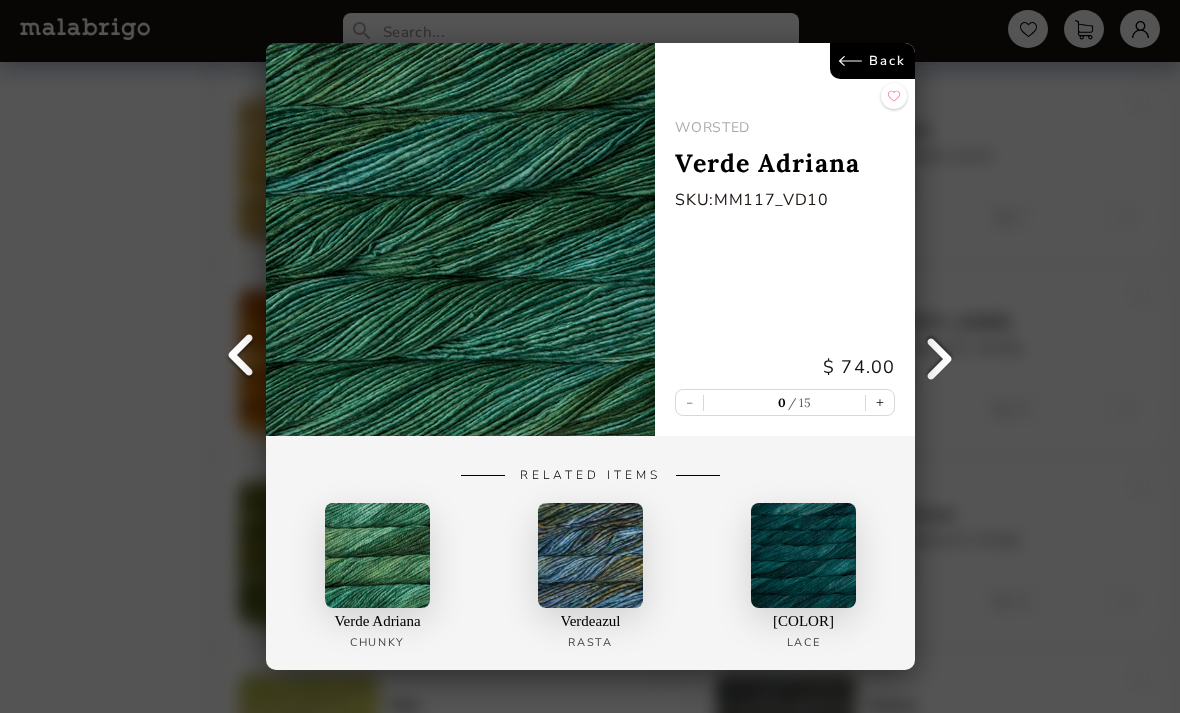 click on "Back" at bounding box center [872, 61] 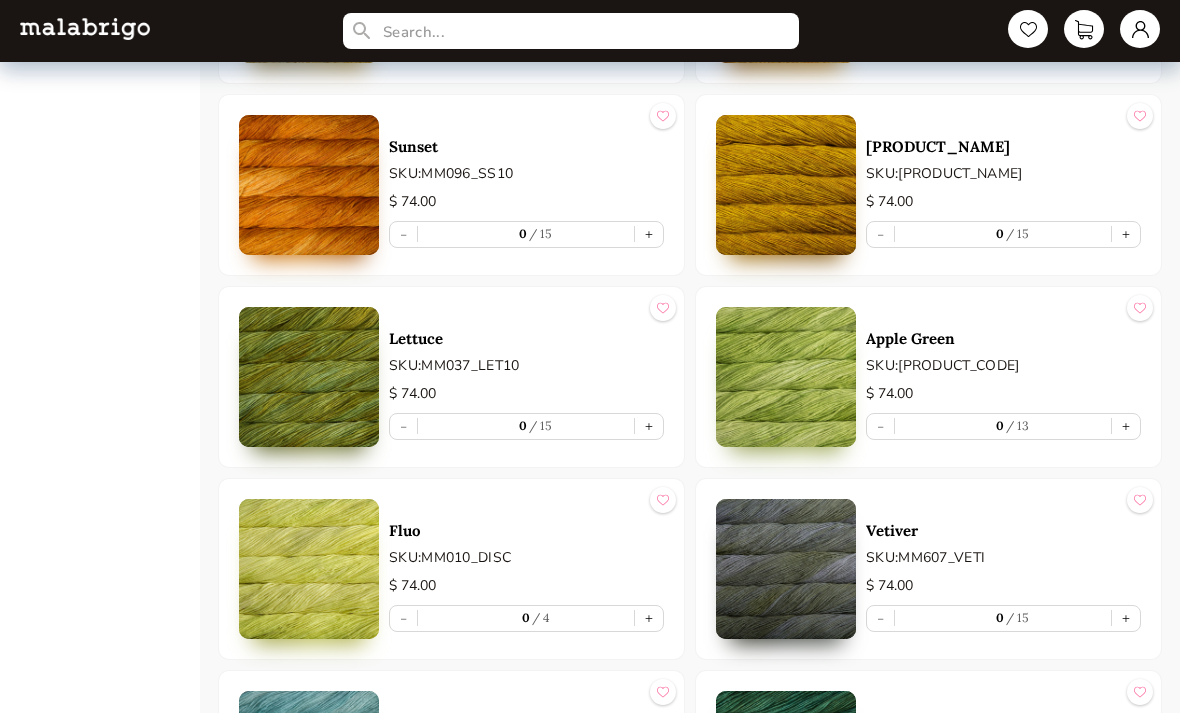 scroll, scrollTop: 3223, scrollLeft: 0, axis: vertical 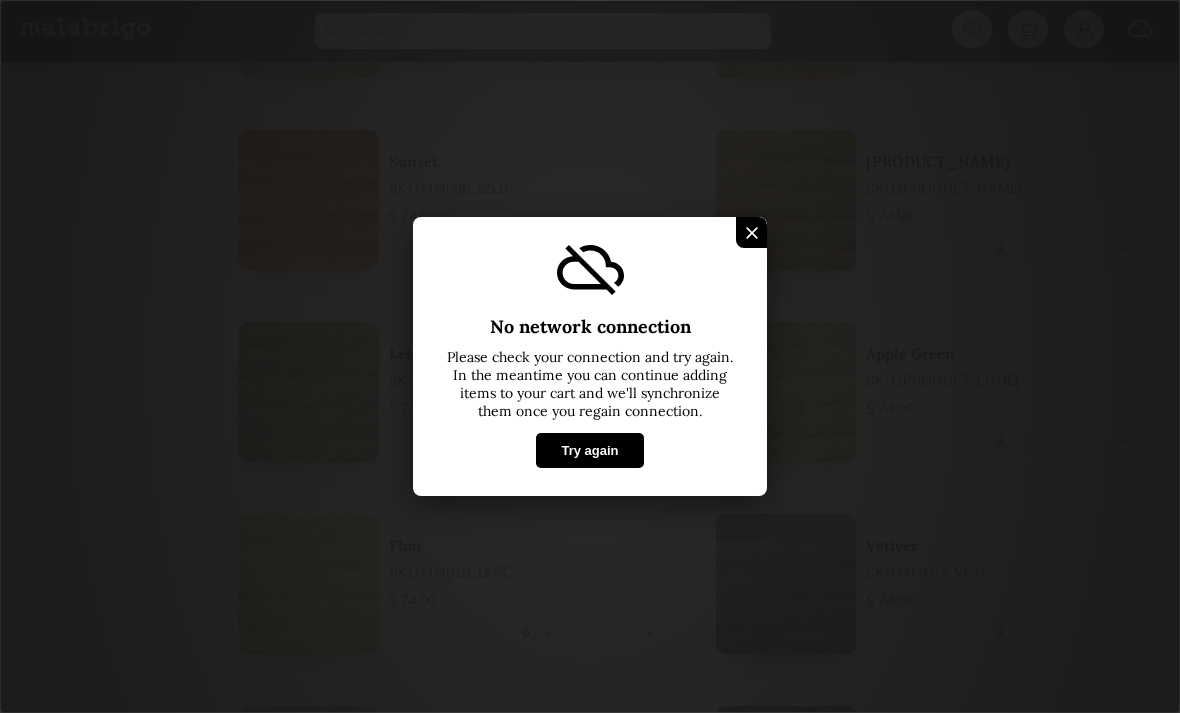 click on "No network connection Please check your connection and try again. In the meantime you can continue adding items to your cart and we'll synchronize them once you regain connection. Try again" at bounding box center (590, 356) 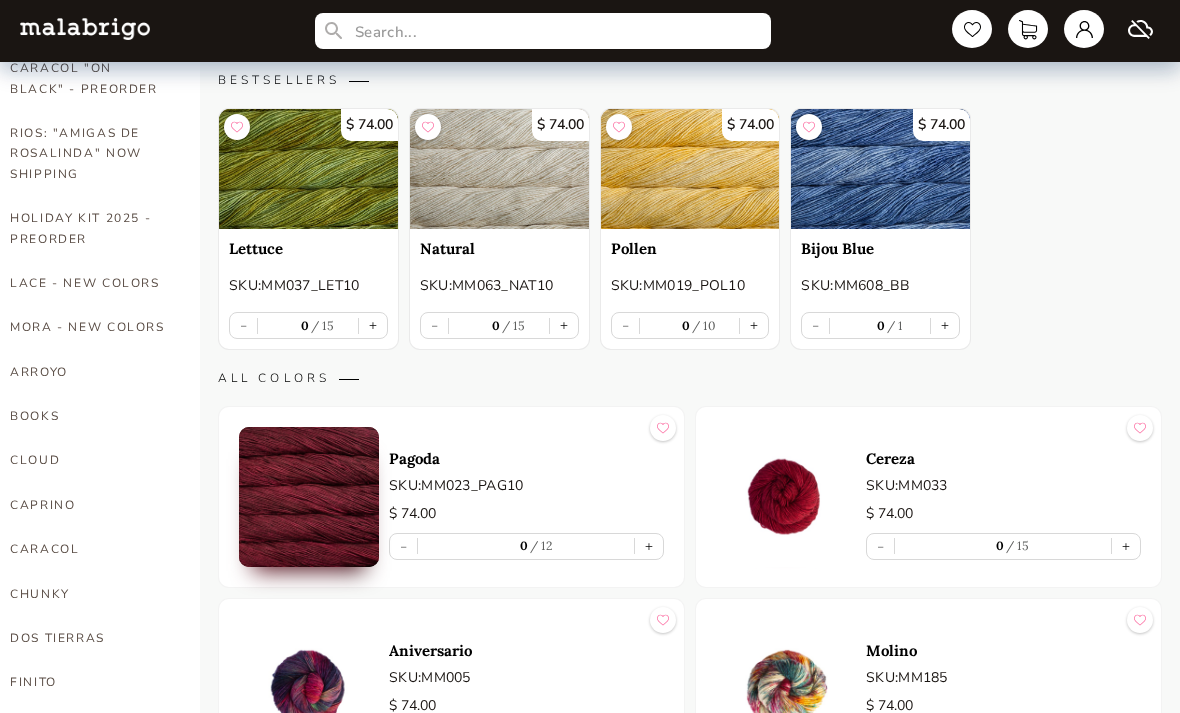 scroll, scrollTop: 245, scrollLeft: 0, axis: vertical 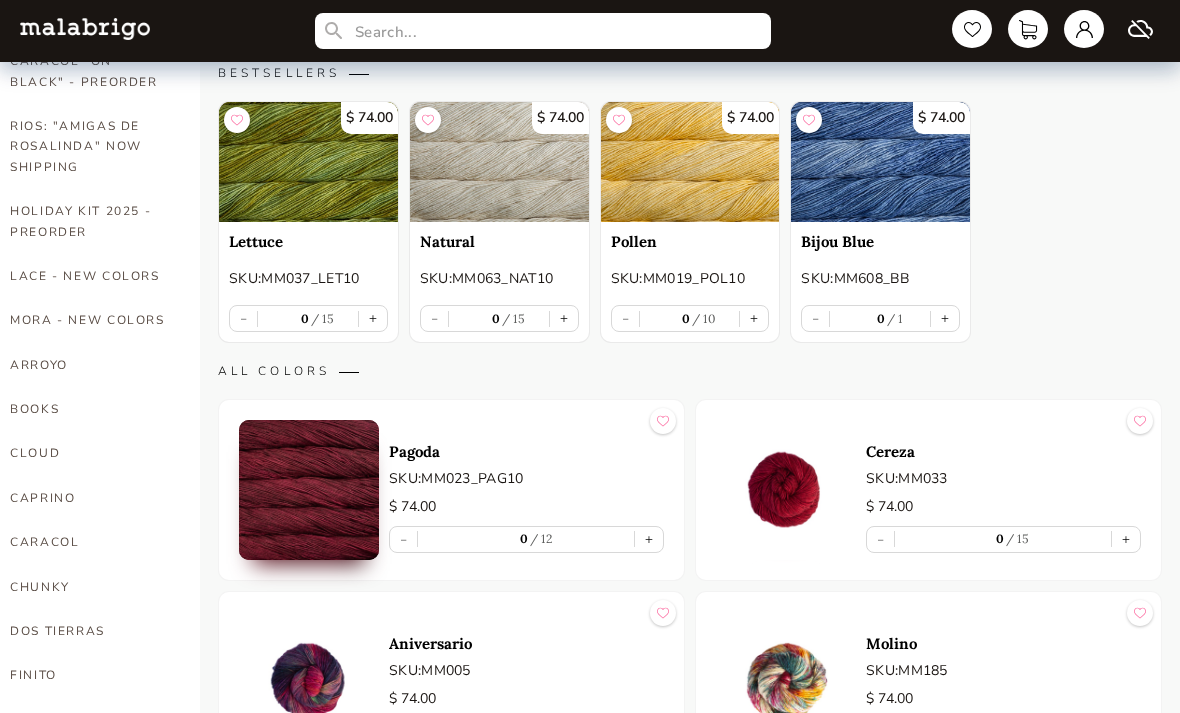 click on "+" at bounding box center (945, 318) 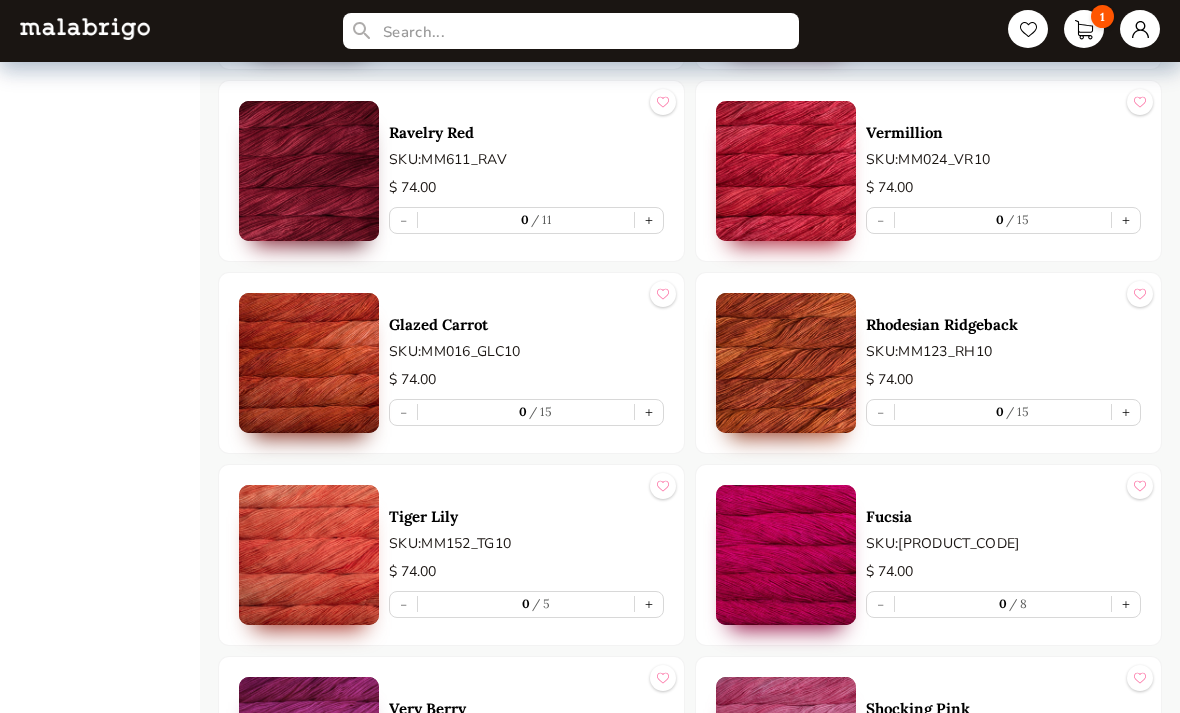 scroll, scrollTop: 1909, scrollLeft: 0, axis: vertical 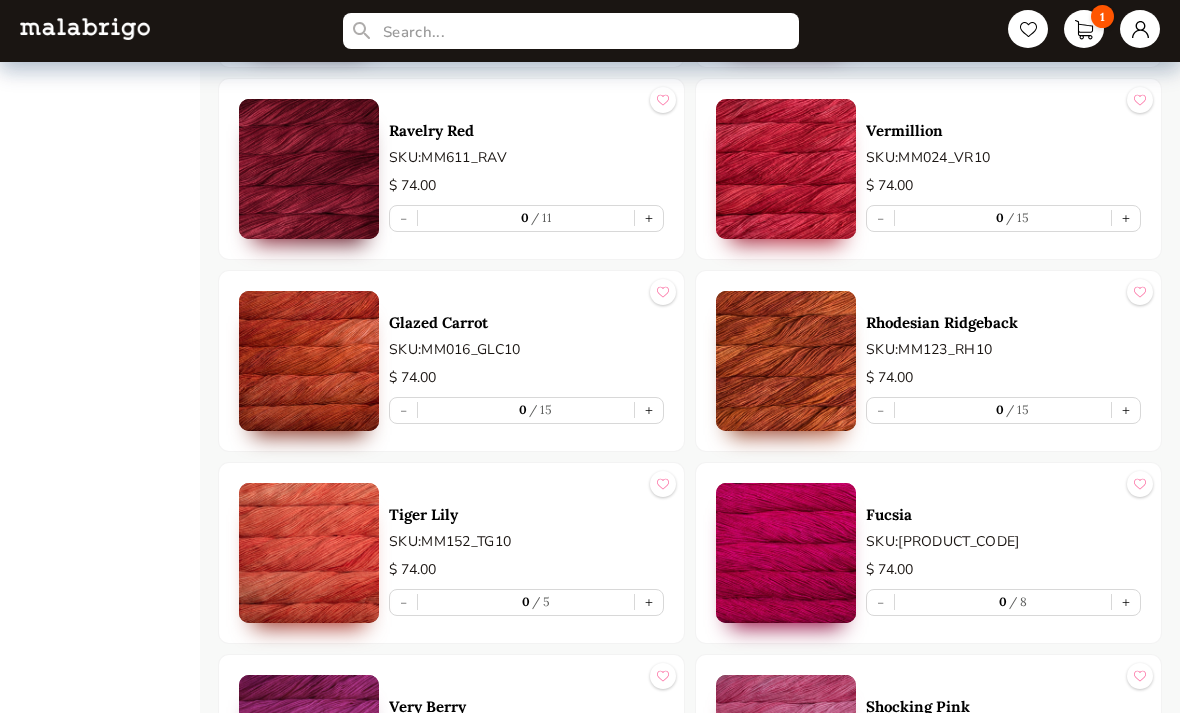 click on "+" at bounding box center [1126, 410] 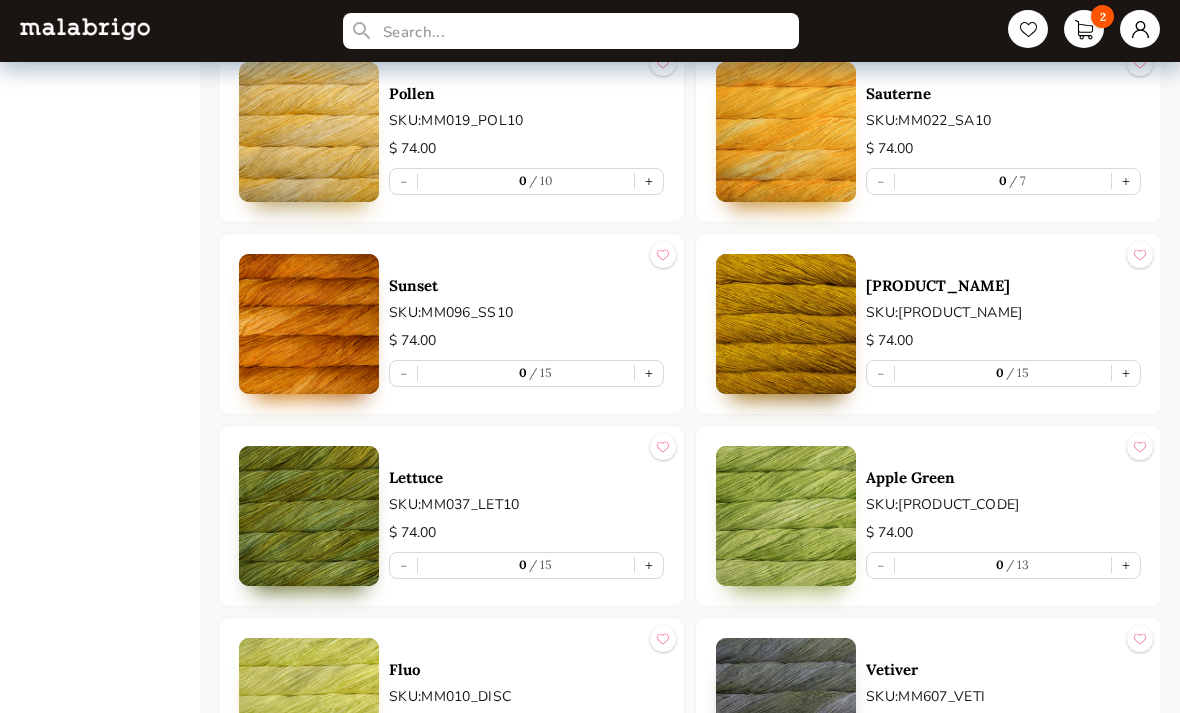scroll, scrollTop: 3100, scrollLeft: 0, axis: vertical 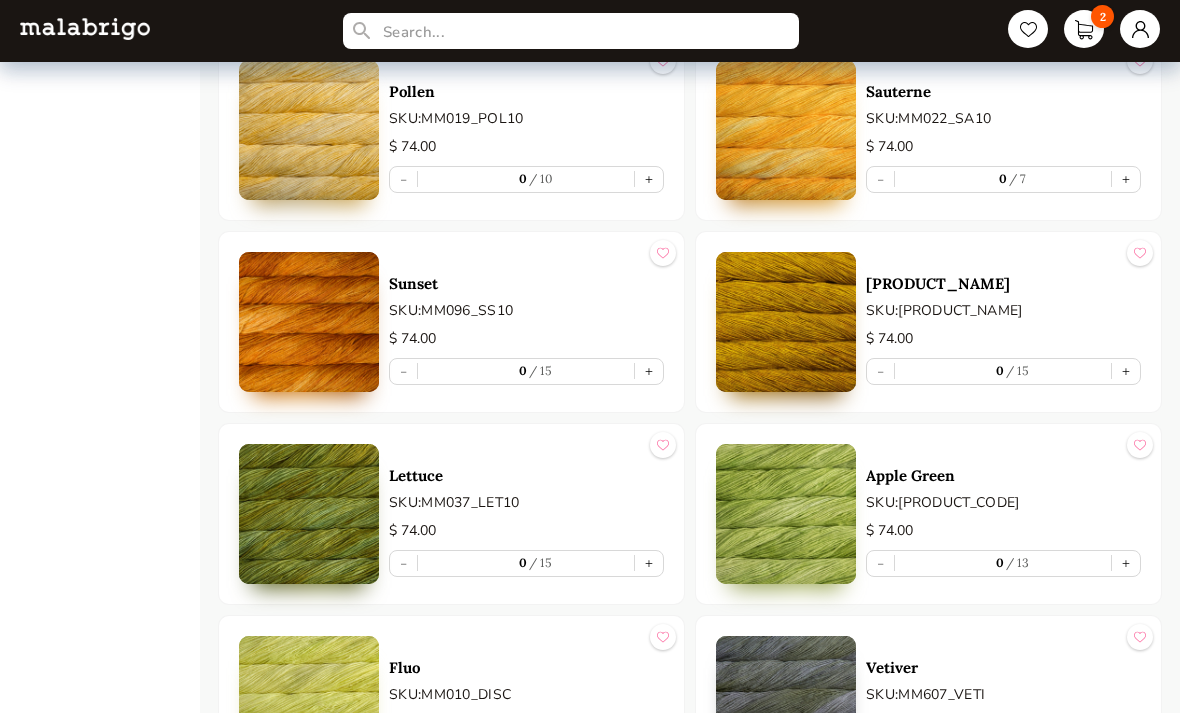 click on "+" at bounding box center (1126, 371) 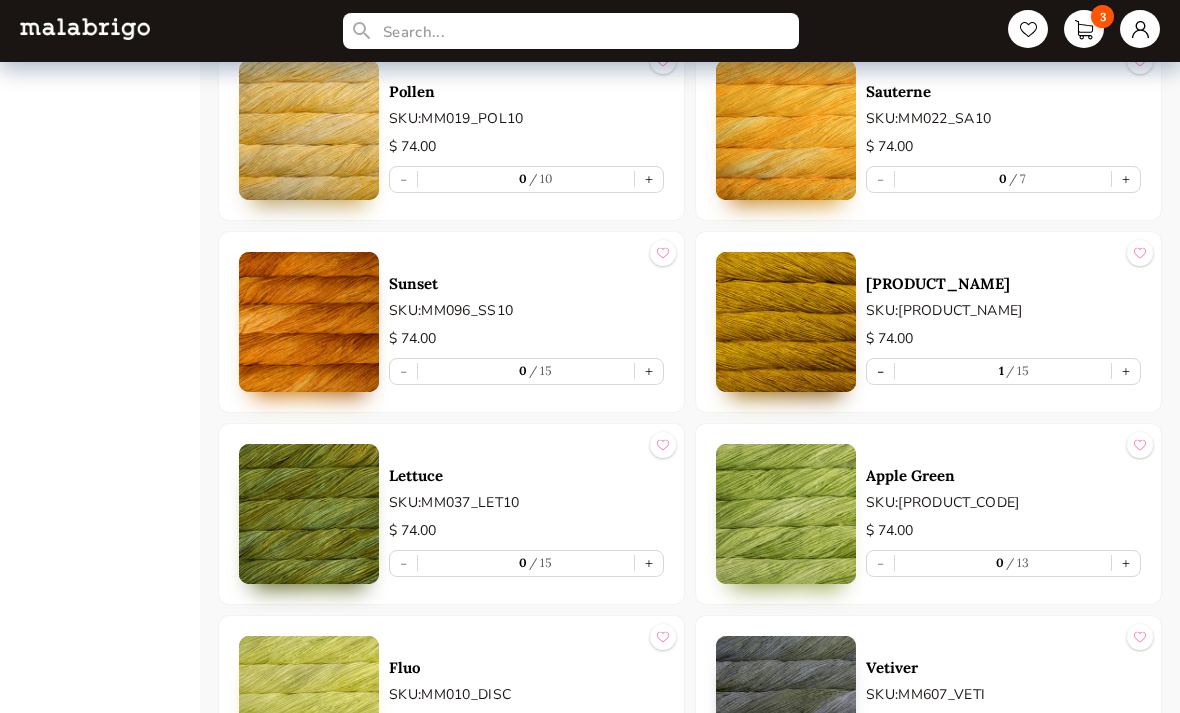 type on "1" 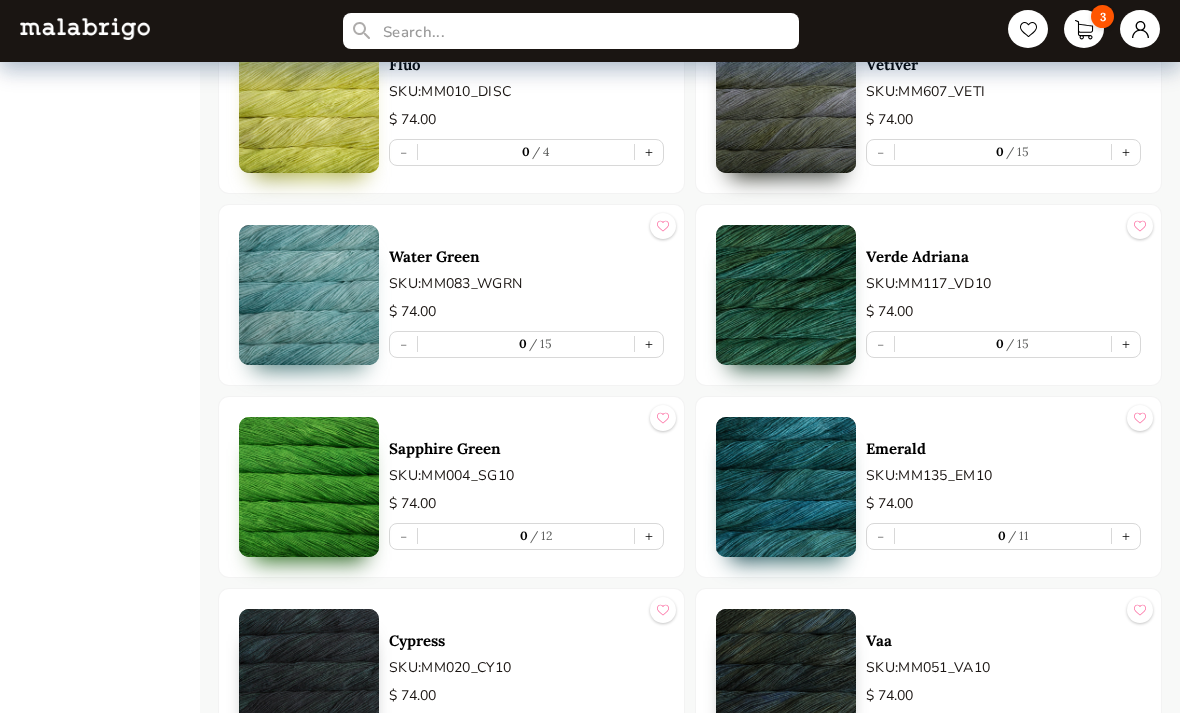 scroll, scrollTop: 3704, scrollLeft: 0, axis: vertical 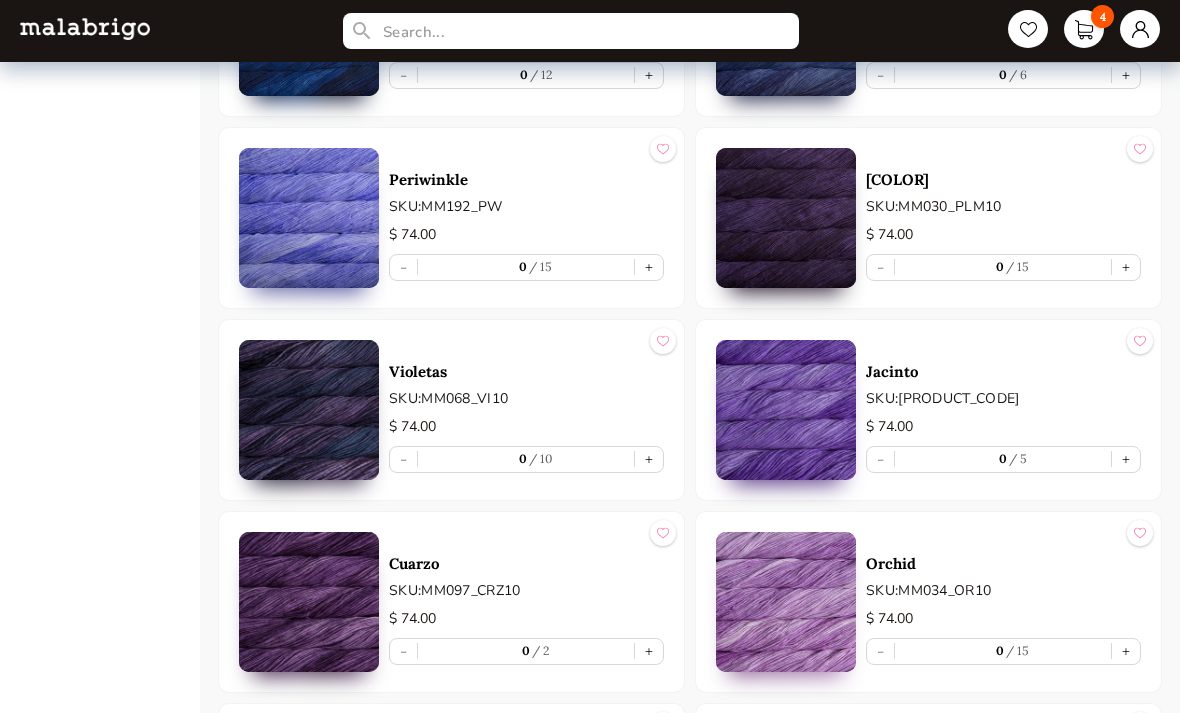 click on "4" at bounding box center (1084, 29) 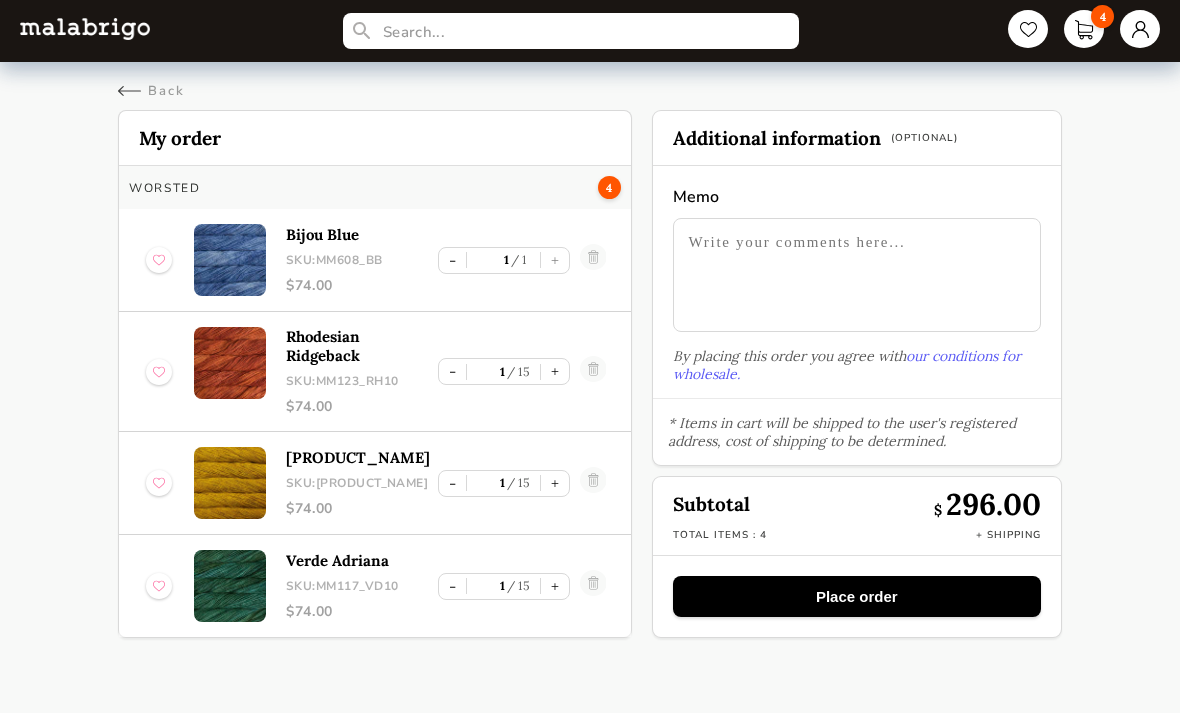 click on "4 Back Cart My order Worsted 4 Bijou Blue SKU: MM608_BB $ 74.00 - 1 1 + Rhodesian Ridgeback SKU: MM123_RH10 $ 74.00 - 1 15 + Frank Ochre SKU: MM035_FO10 $ 74.00 - 1 15 + Verde Adriana SKU: MM117_VD10 $ 74.00 - 1 15 + Additional information (Optional) Memo By placing this order you agree with our conditions for wholesale. * Items in cart will be shipped to the user's registered address, cost of shipping to be determined. Subtotal $ 296.00 Total items : 4 + Shipping Place order" at bounding box center (590, 329) 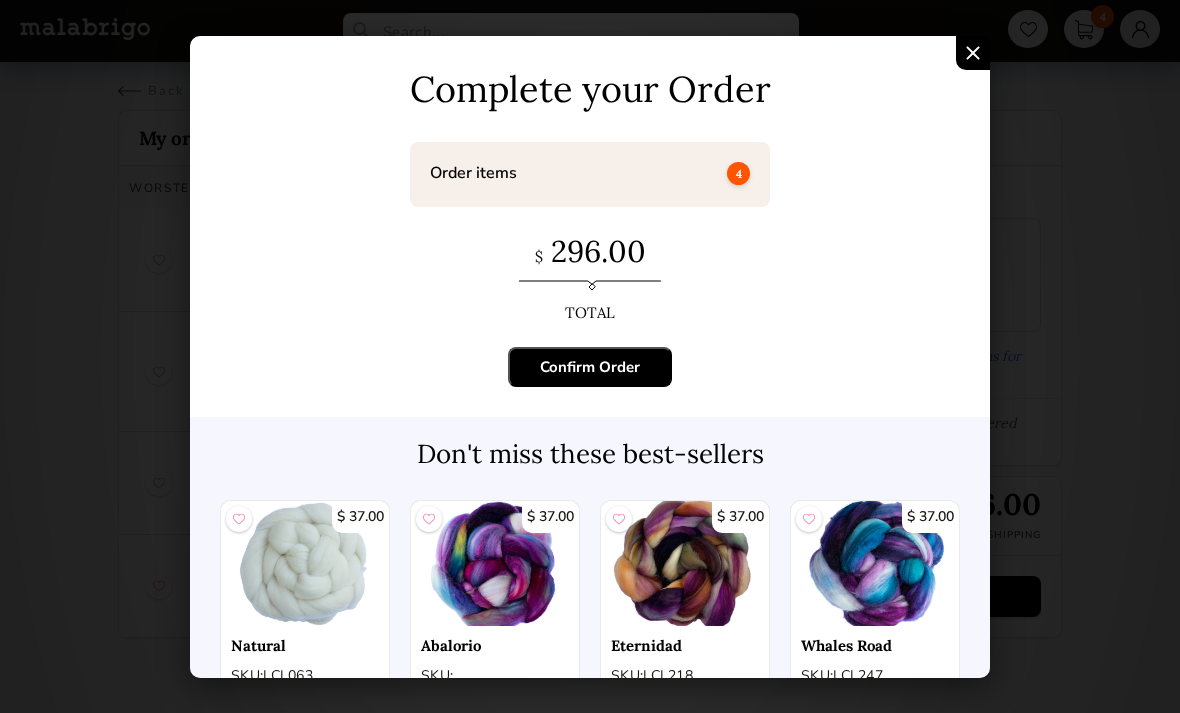 click on "Confirm Order" at bounding box center (590, 367) 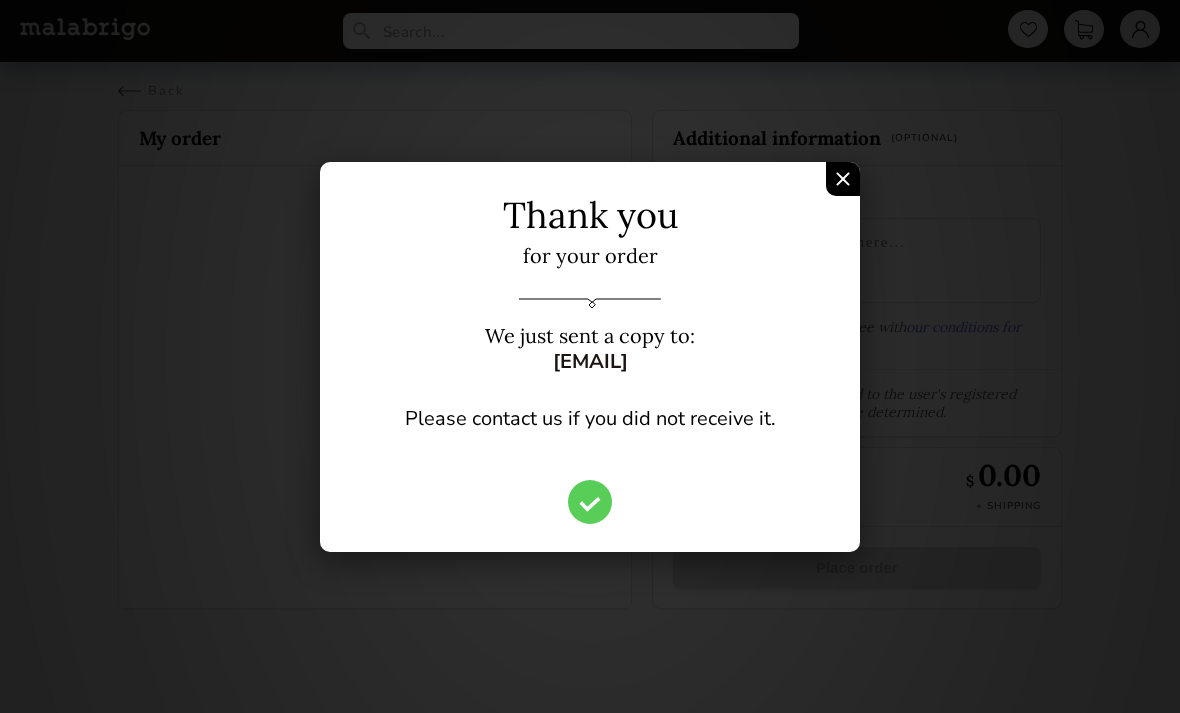 click at bounding box center [843, 179] 